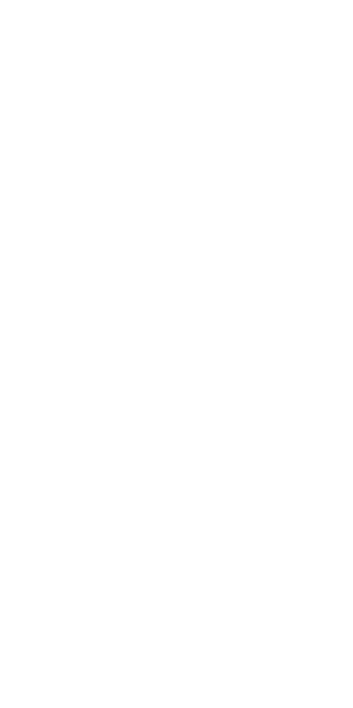 scroll, scrollTop: 0, scrollLeft: 0, axis: both 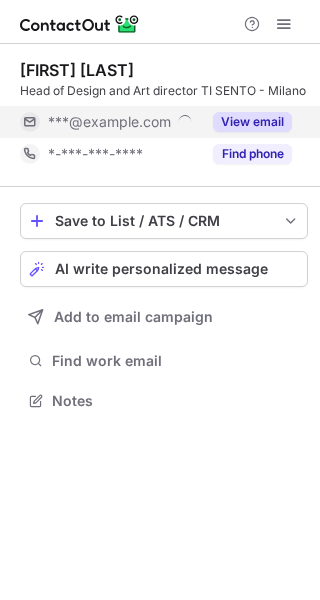 click on "View email" at bounding box center (252, 122) 